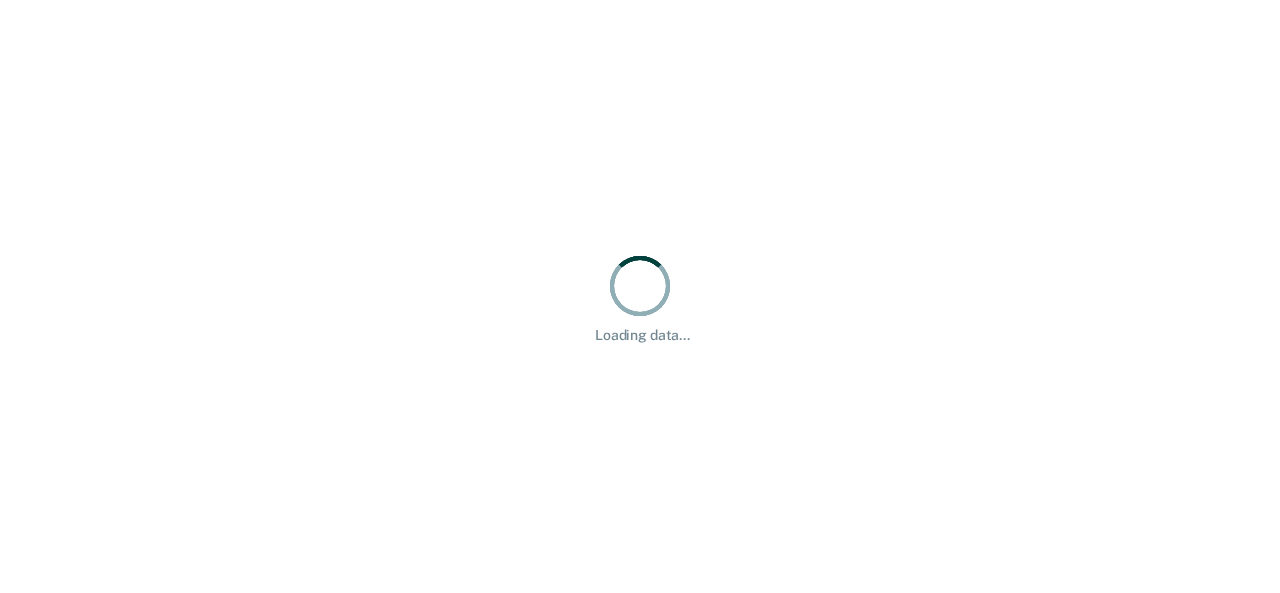 scroll, scrollTop: 0, scrollLeft: 0, axis: both 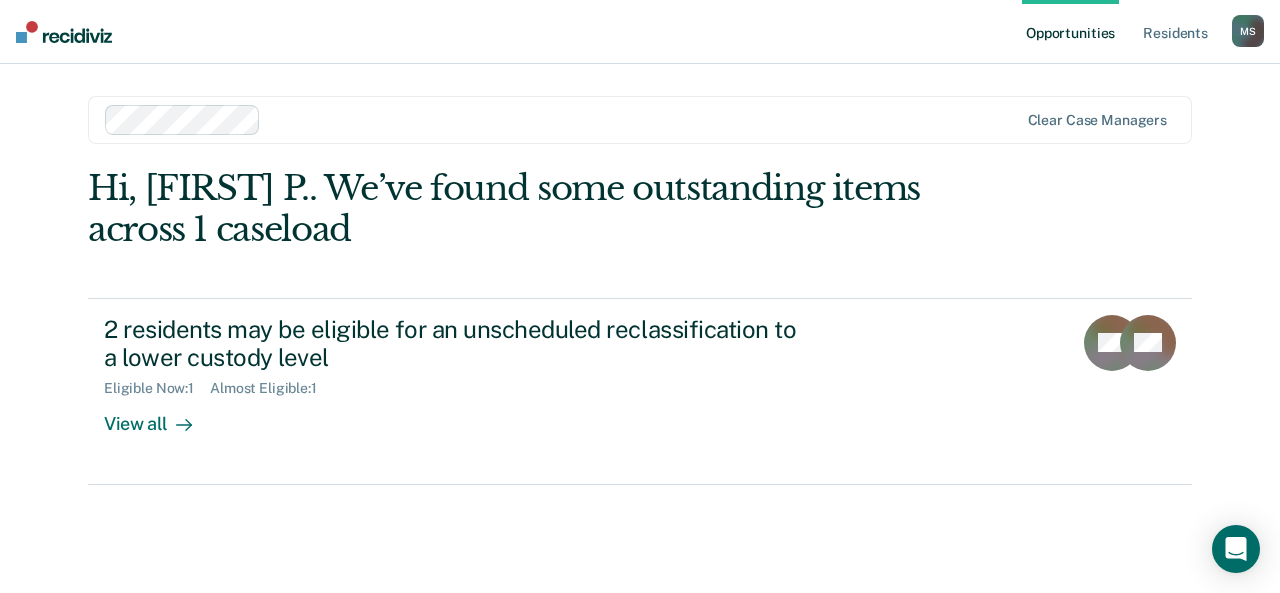 click on "Hi, [FIRST] P.. We’ve found some outstanding items across 1 caseload" at bounding box center (529, 209) 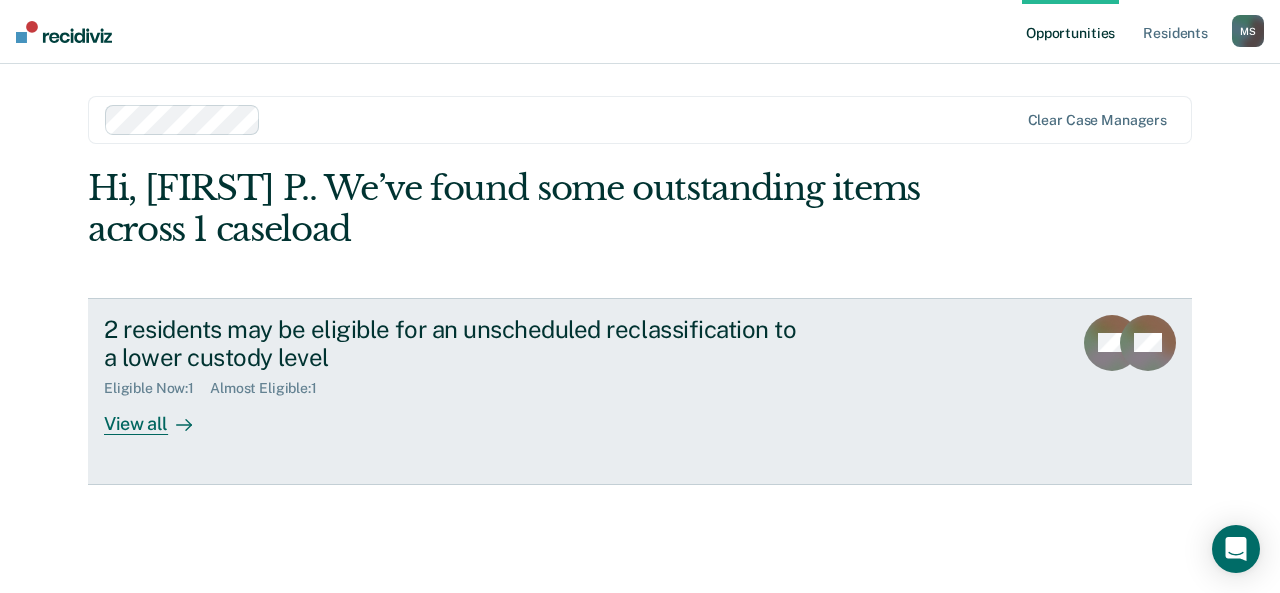 click on "View all" at bounding box center [160, 416] 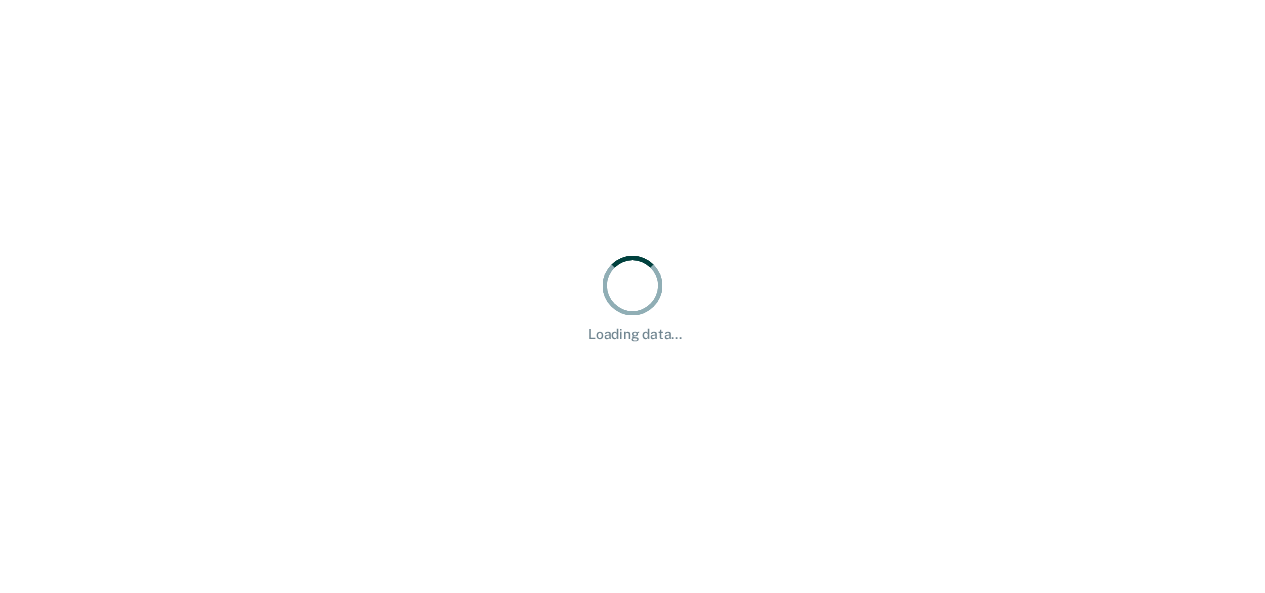 scroll, scrollTop: 0, scrollLeft: 0, axis: both 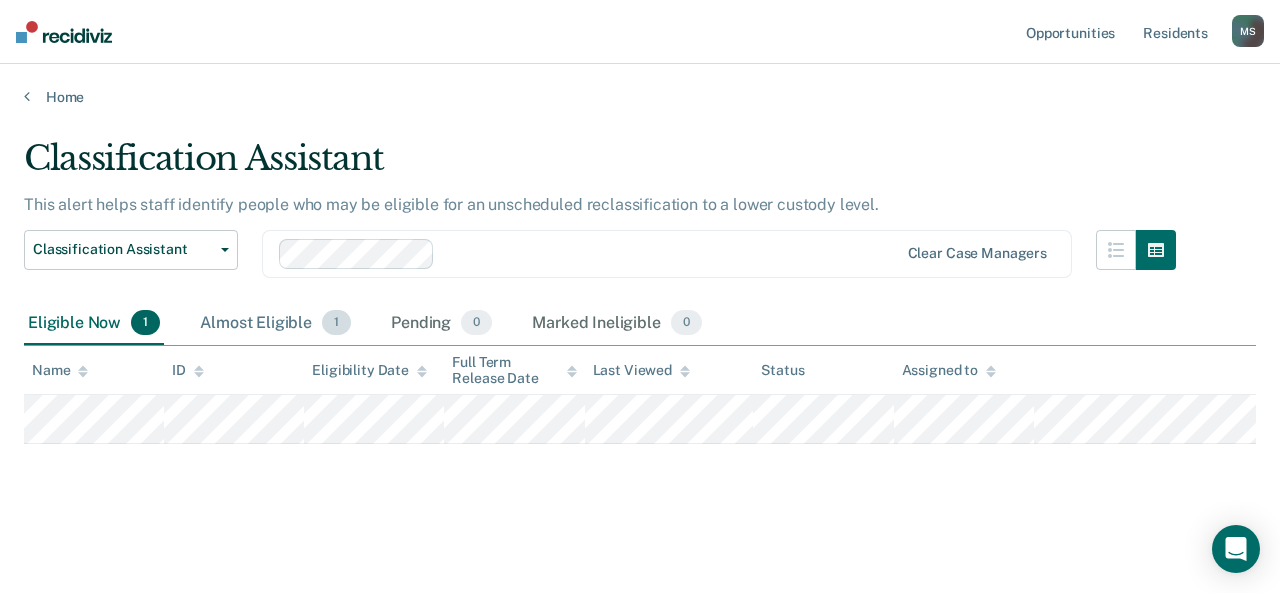 click on "Almost Eligible 1" at bounding box center (275, 324) 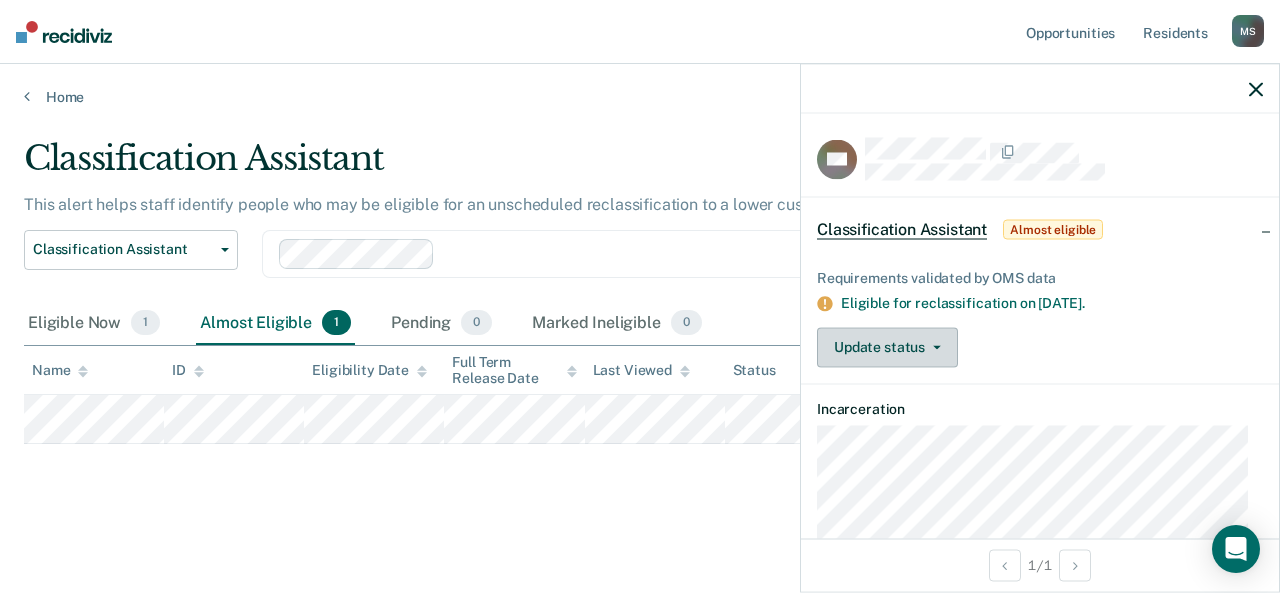 click at bounding box center (933, 347) 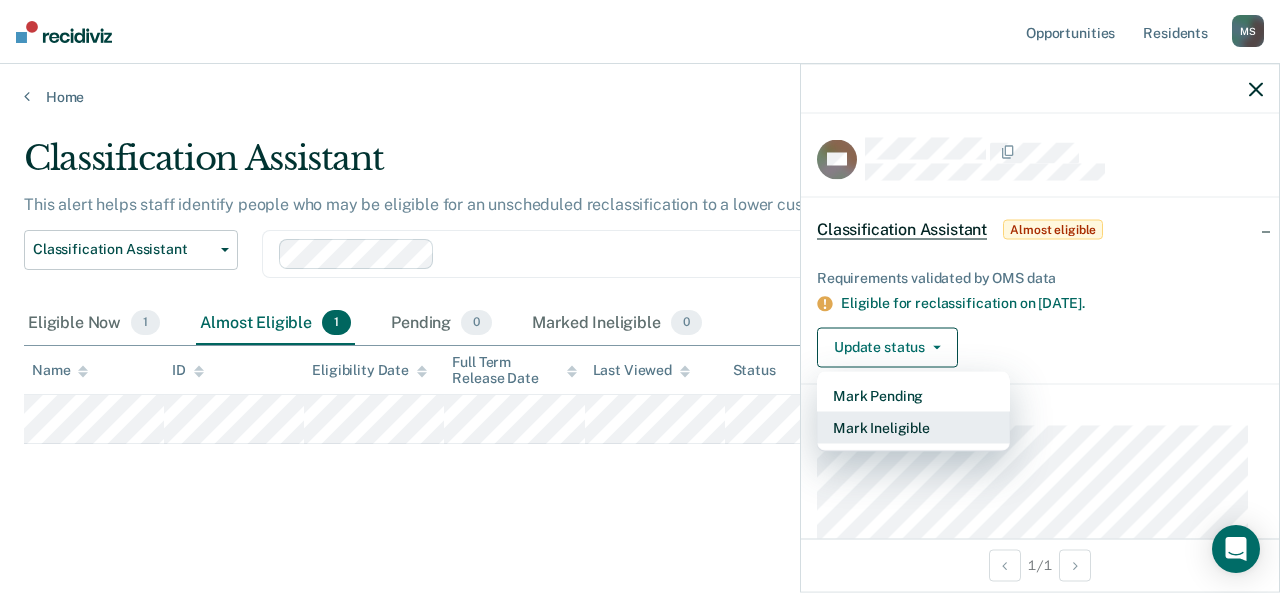 click on "Mark Ineligible" at bounding box center (913, 427) 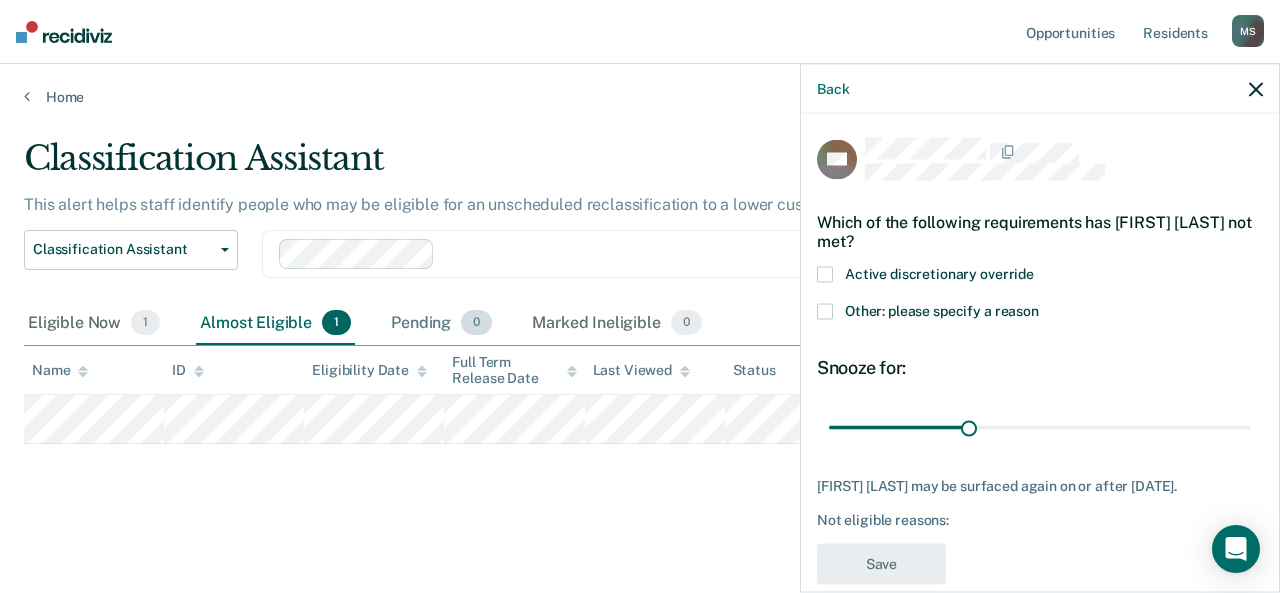 click on "Pending 0" at bounding box center [441, 324] 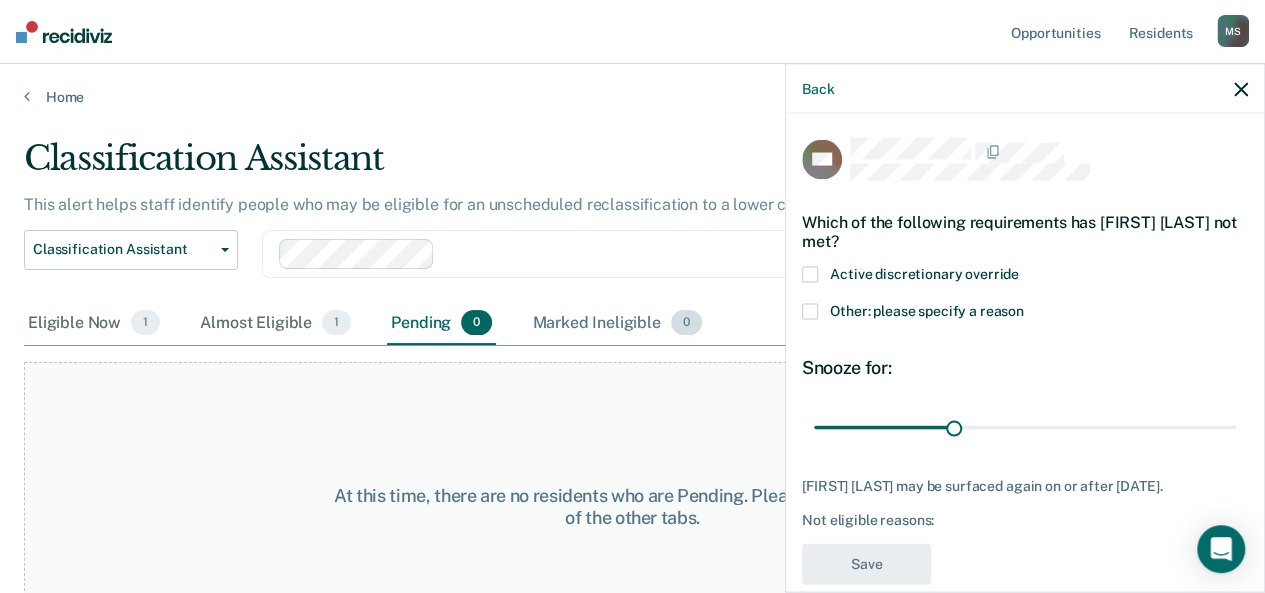 click on "Marked Ineligible 0" at bounding box center (617, 324) 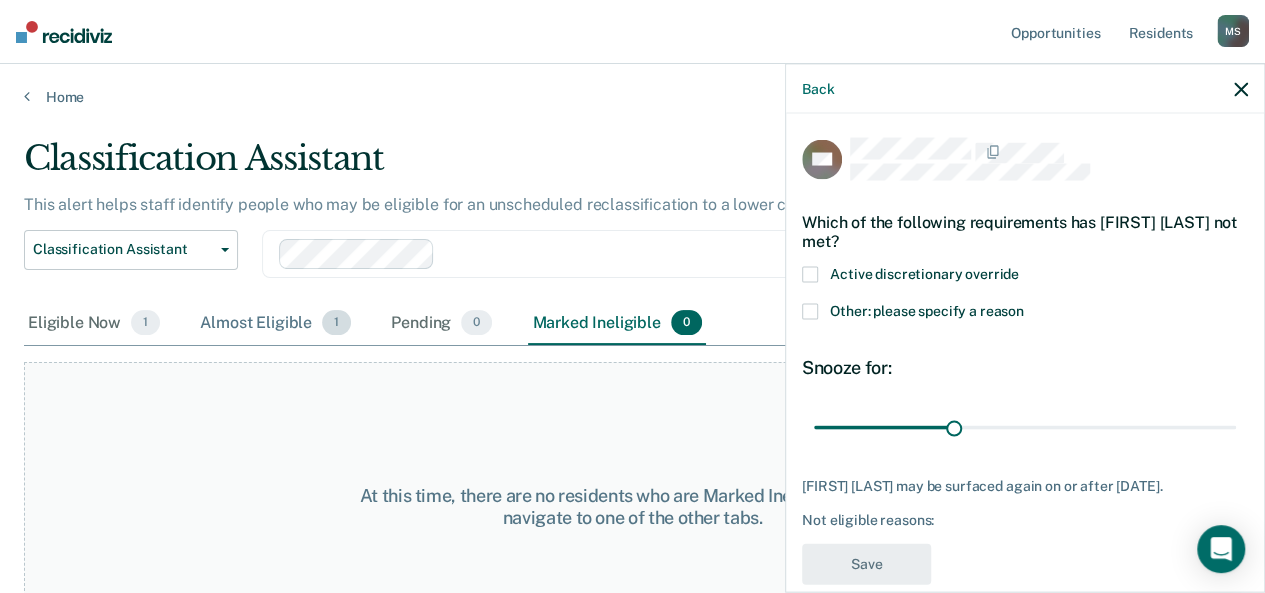 click on "Almost Eligible 1" at bounding box center [275, 324] 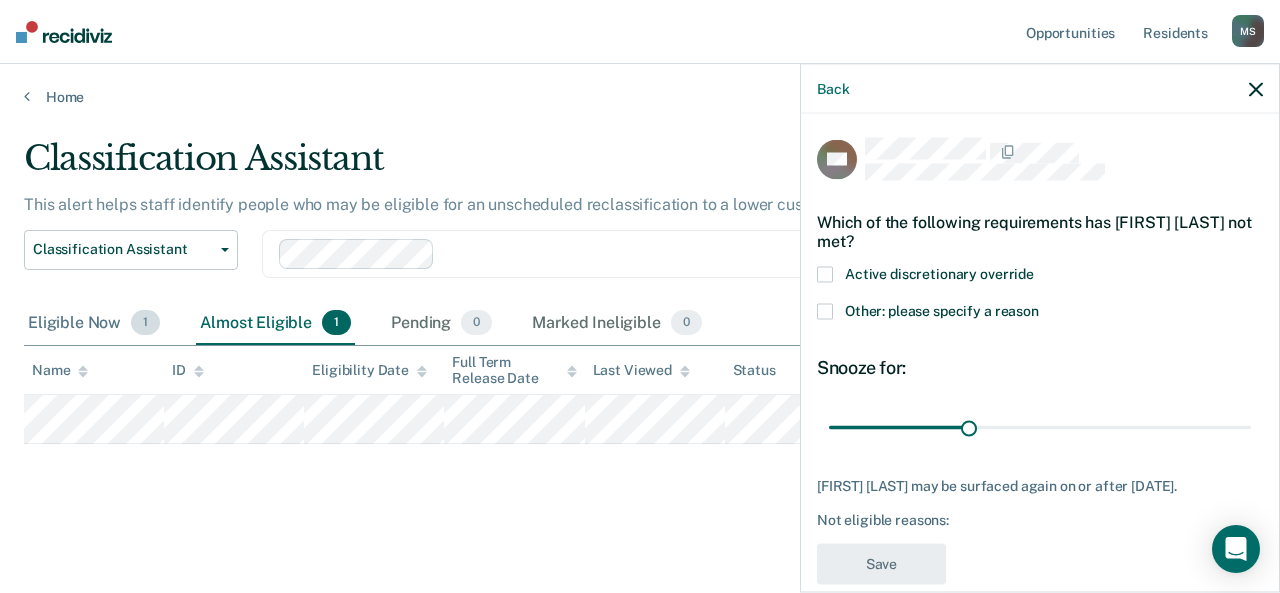 click on "Eligible Now 1" at bounding box center (94, 324) 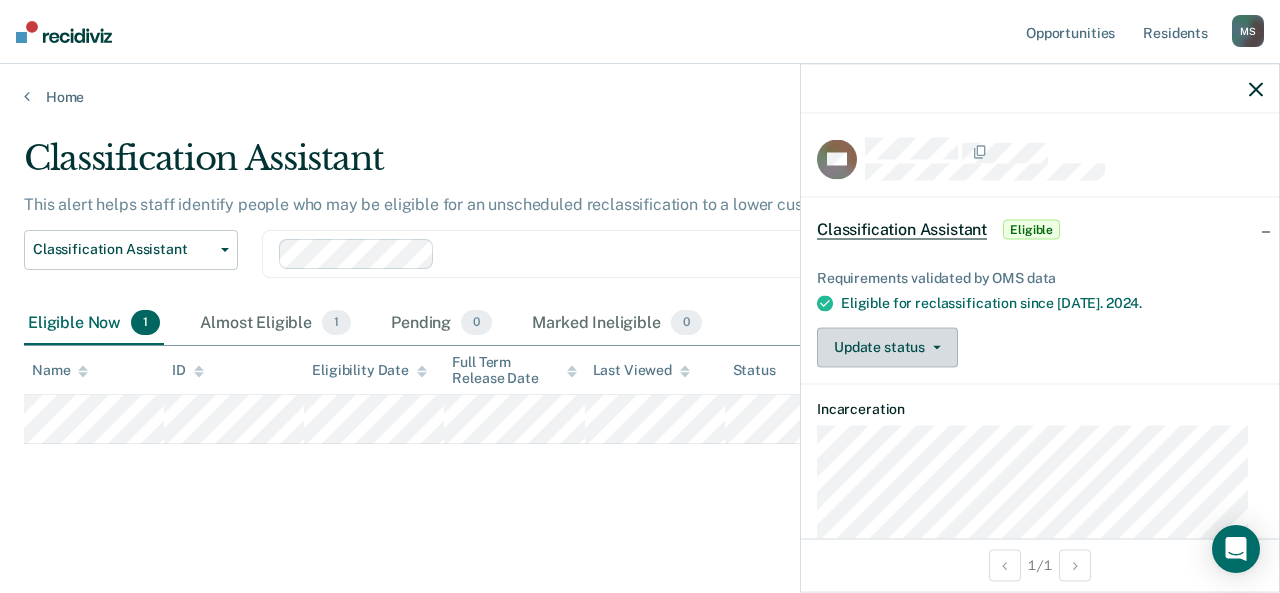click on "Update status" at bounding box center [887, 347] 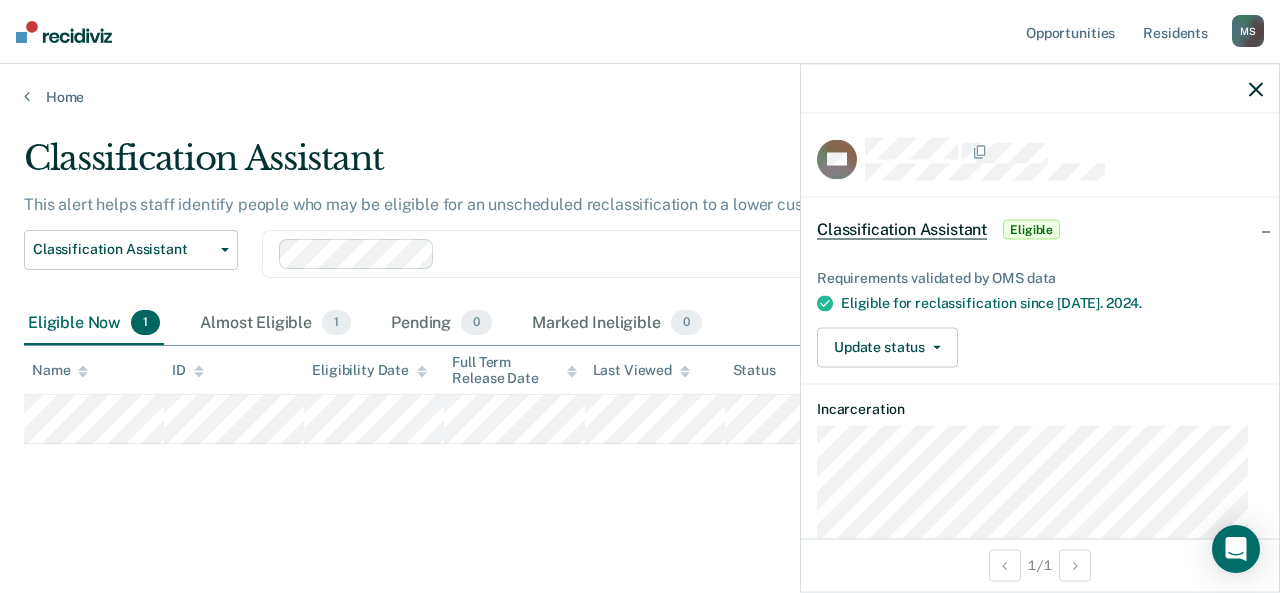 click on "Incarceration" at bounding box center [1040, 408] 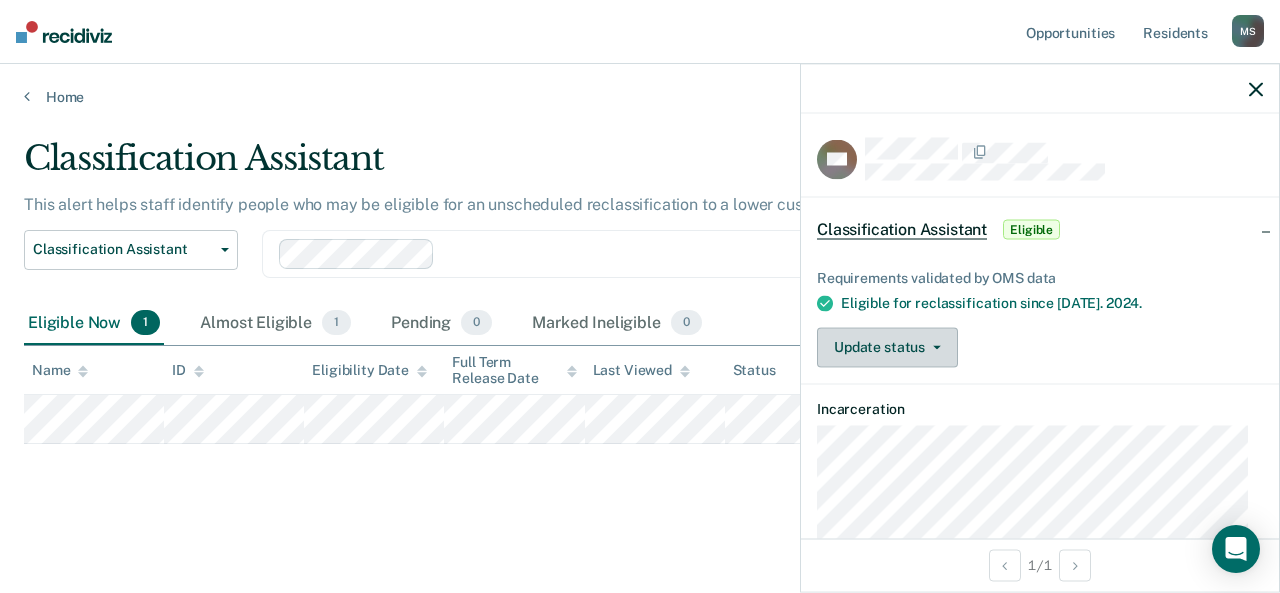 click at bounding box center (933, 347) 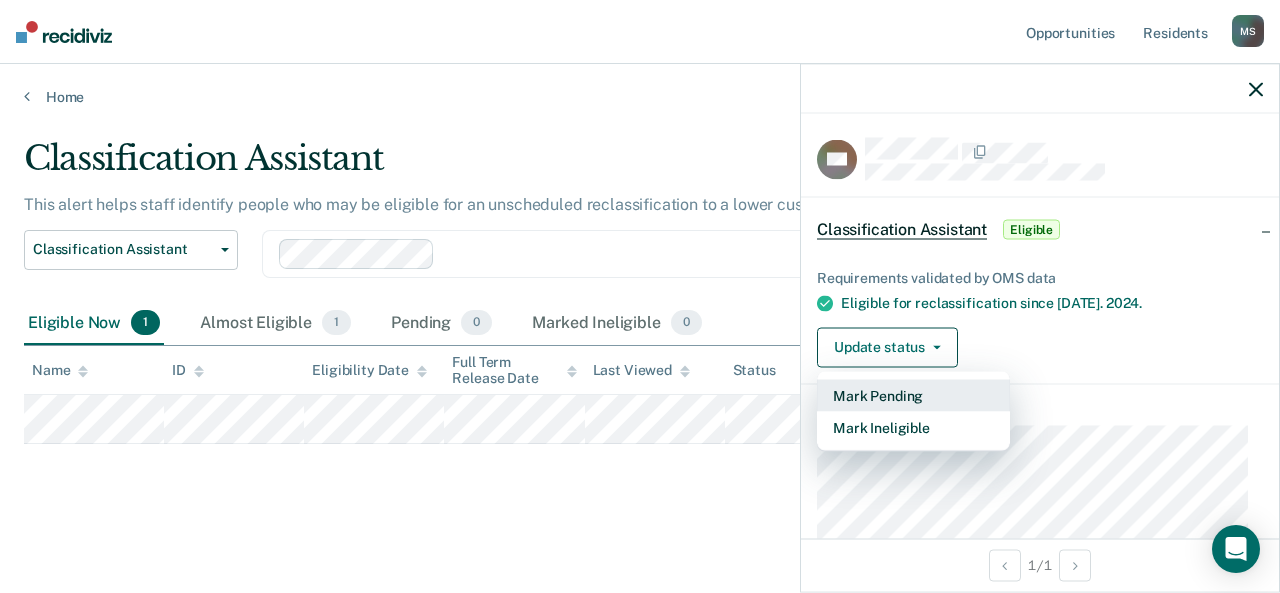 click on "Mark Pending" at bounding box center (913, 395) 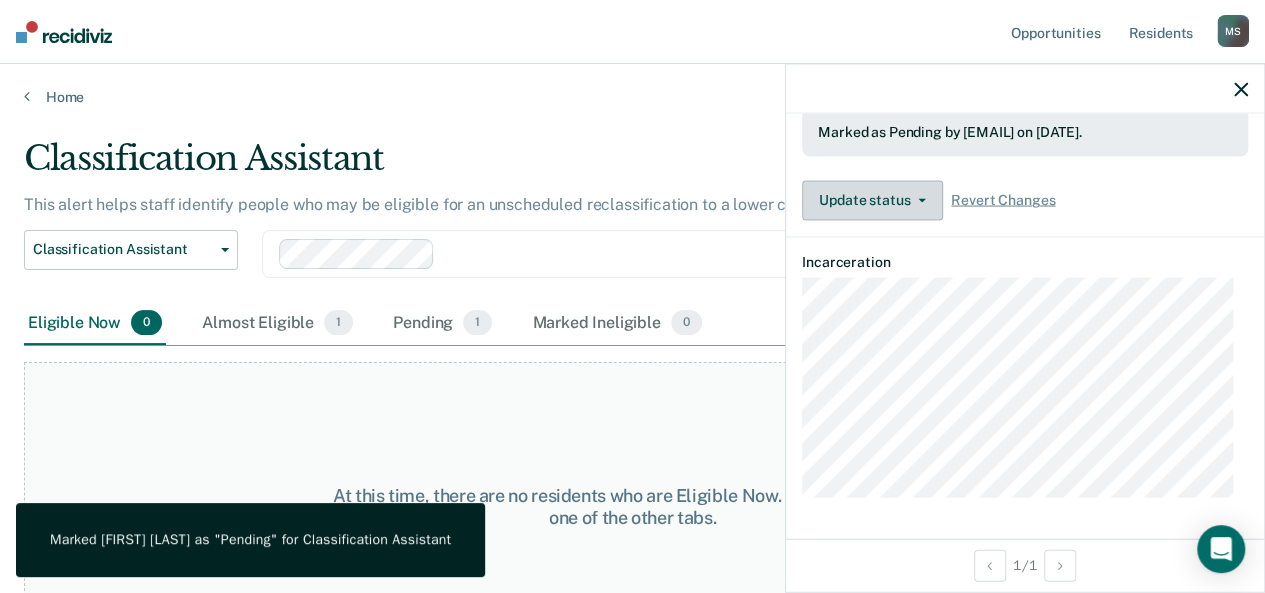scroll, scrollTop: 240, scrollLeft: 0, axis: vertical 